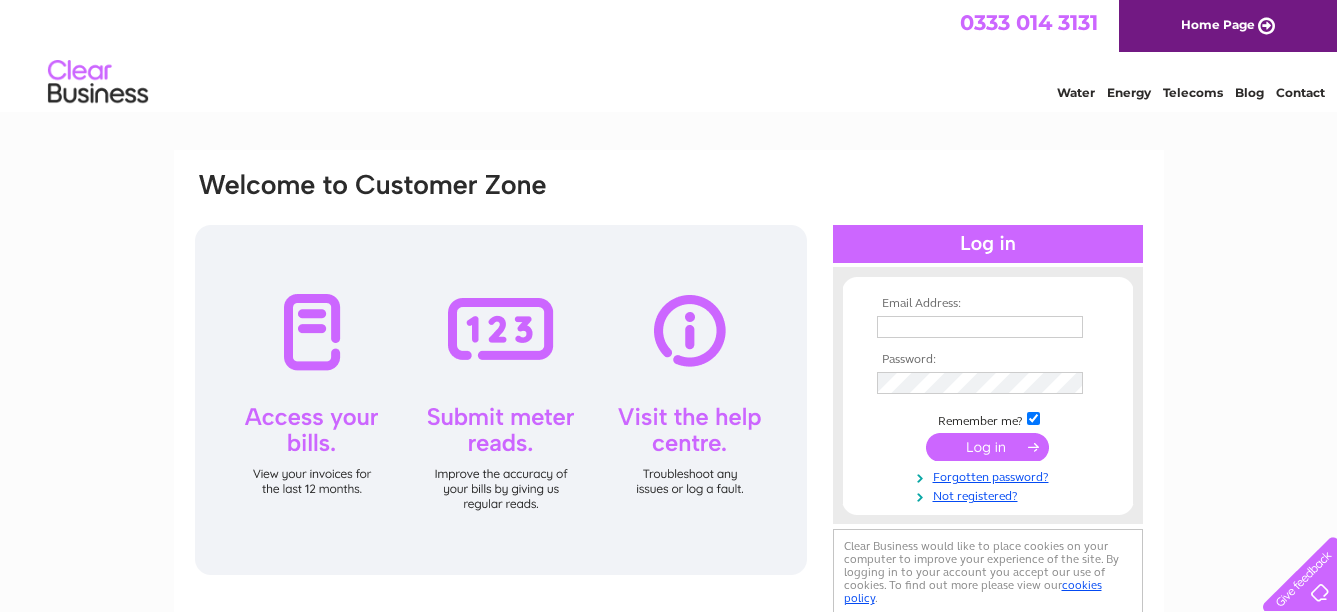 scroll, scrollTop: 0, scrollLeft: 0, axis: both 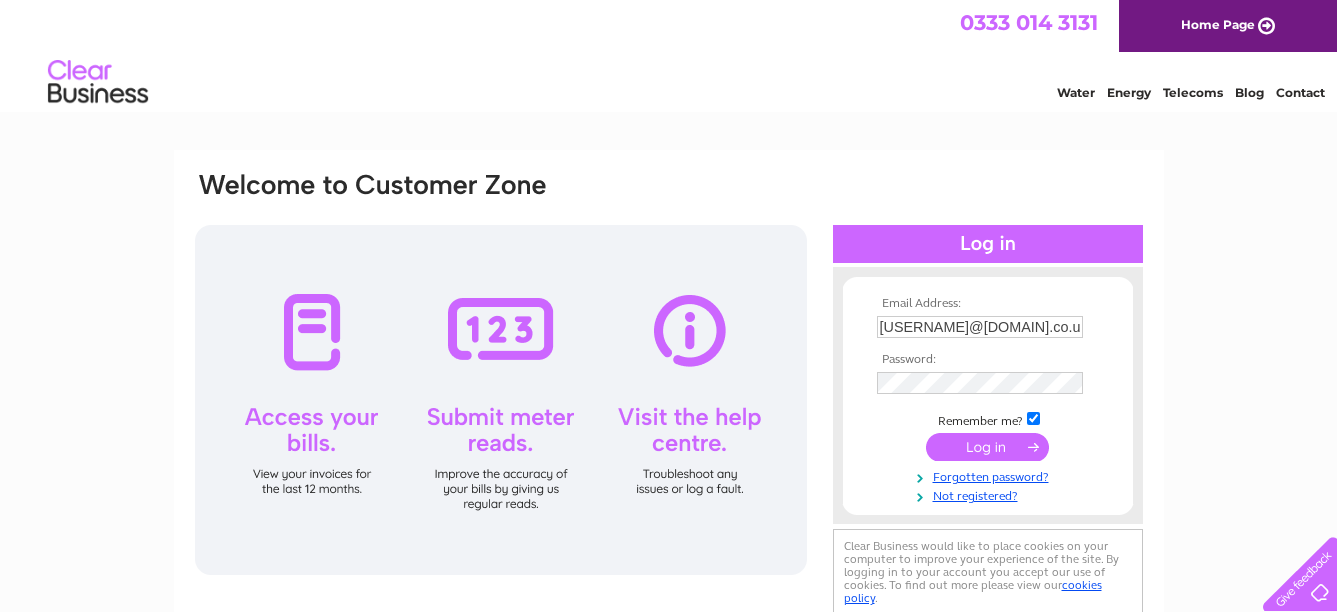 click at bounding box center (987, 447) 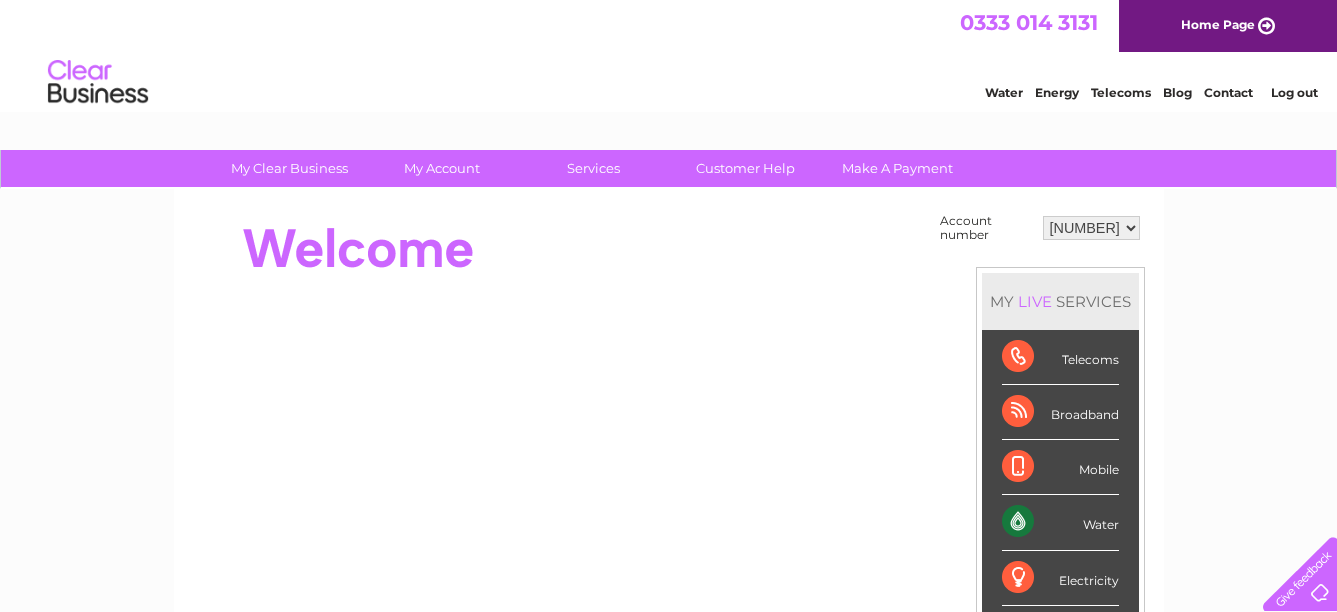 scroll, scrollTop: 0, scrollLeft: 0, axis: both 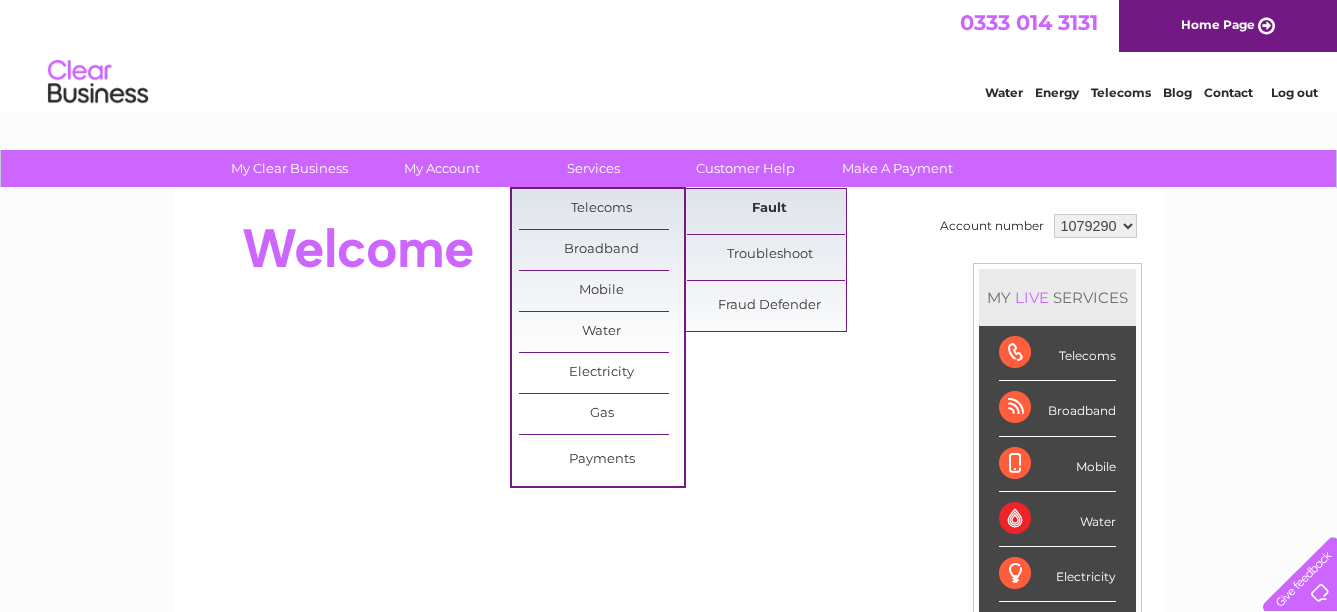click on "Fault" at bounding box center [769, 209] 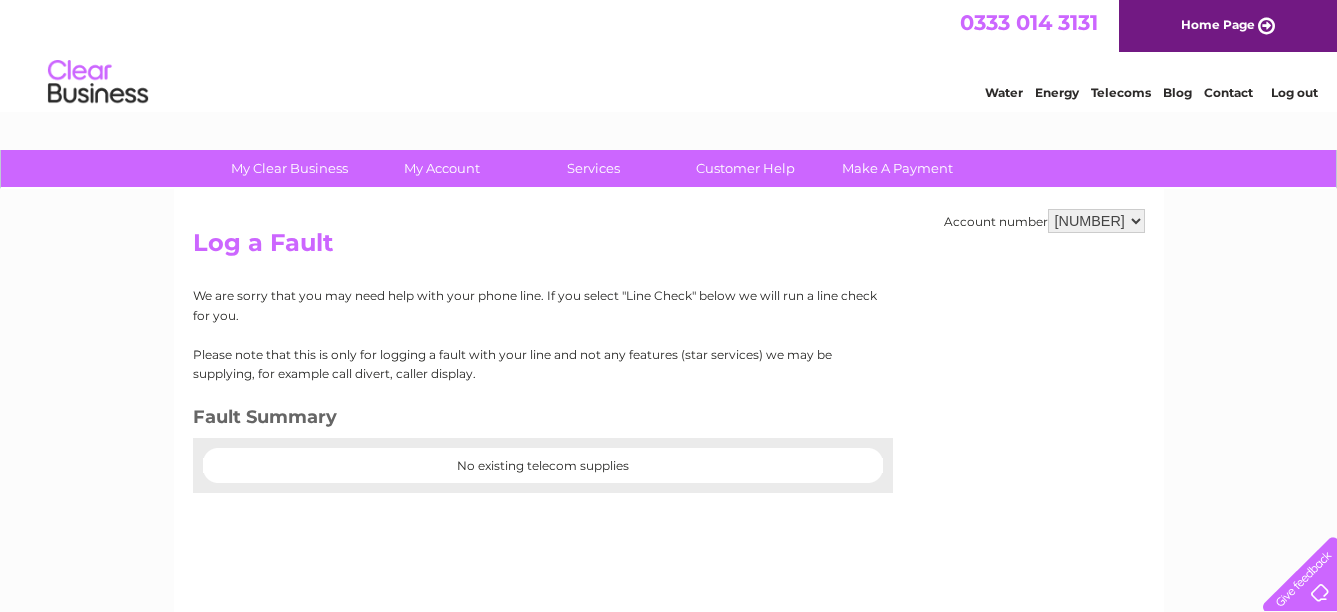scroll, scrollTop: 0, scrollLeft: 0, axis: both 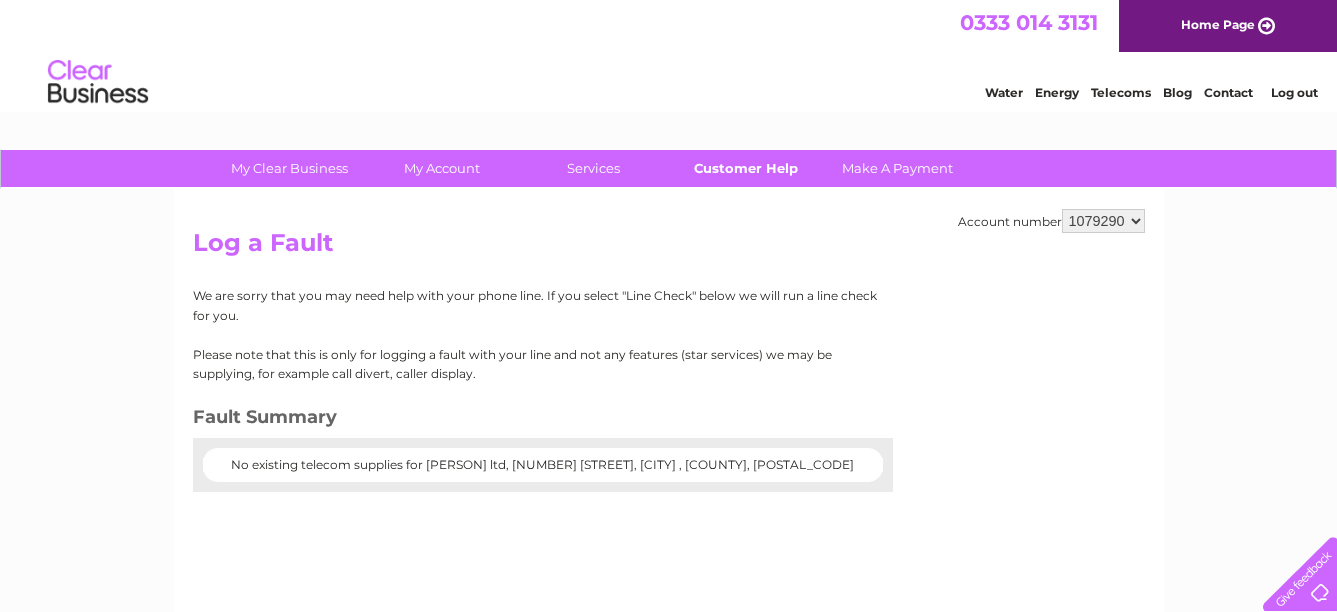 click on "Customer Help" at bounding box center [745, 168] 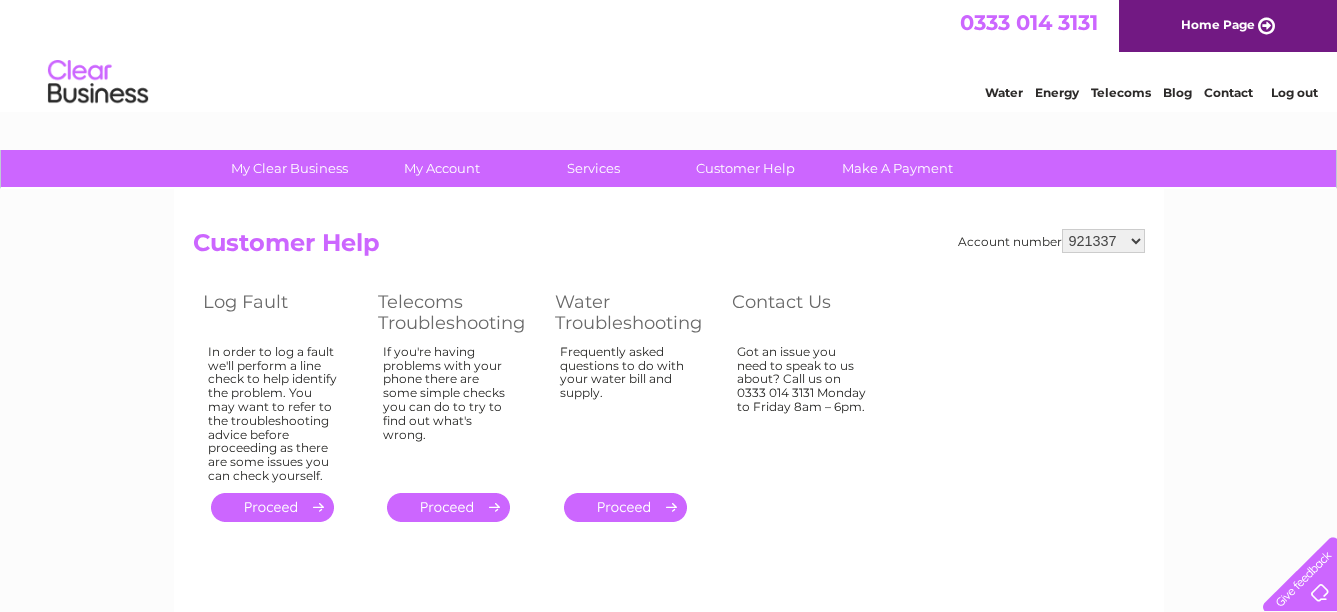 scroll, scrollTop: 0, scrollLeft: 0, axis: both 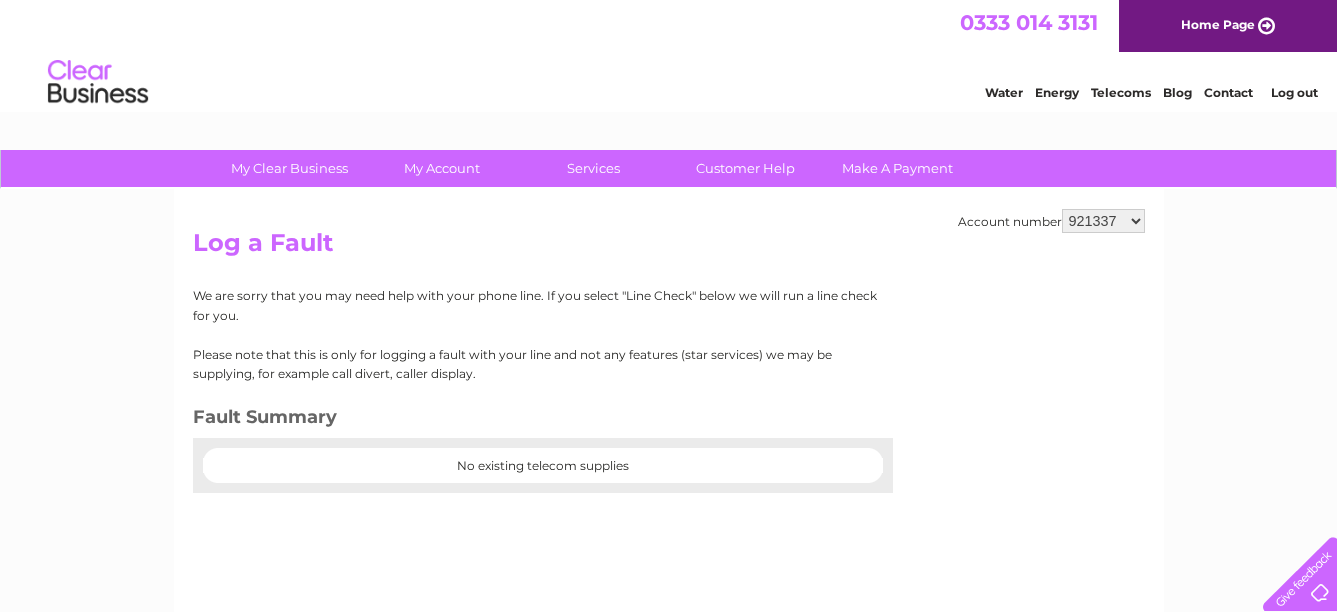 click on "921337
1079290" at bounding box center (1103, 221) 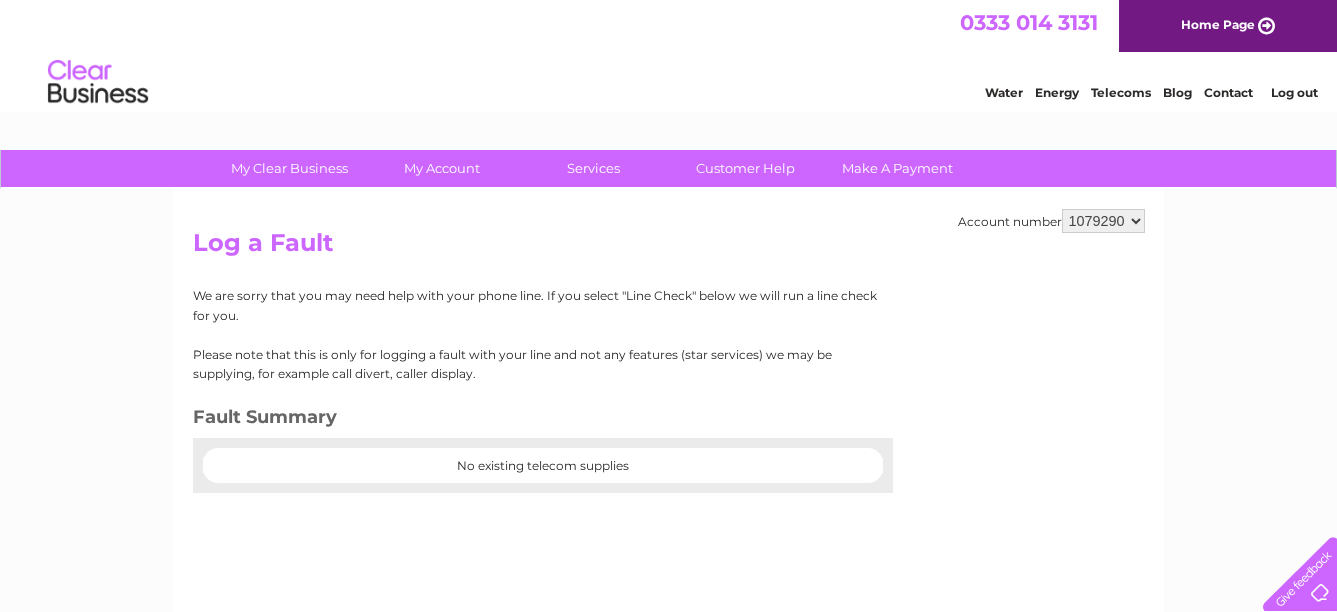 click on "921337
1079290" at bounding box center [1103, 221] 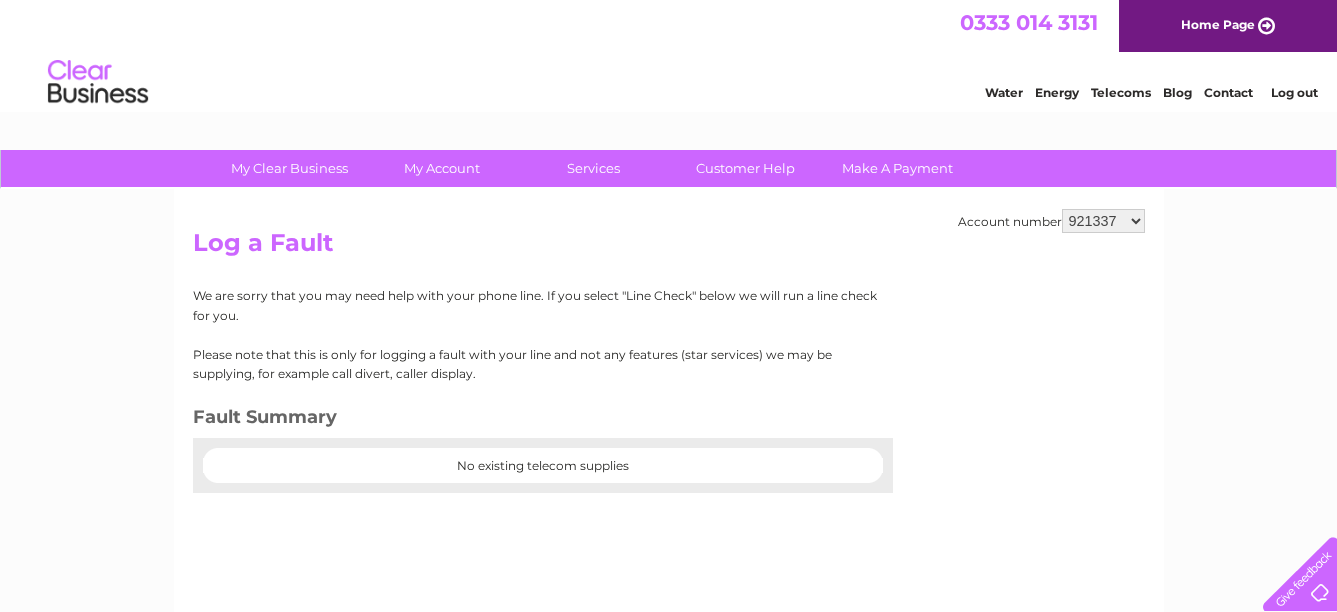 scroll, scrollTop: 0, scrollLeft: 0, axis: both 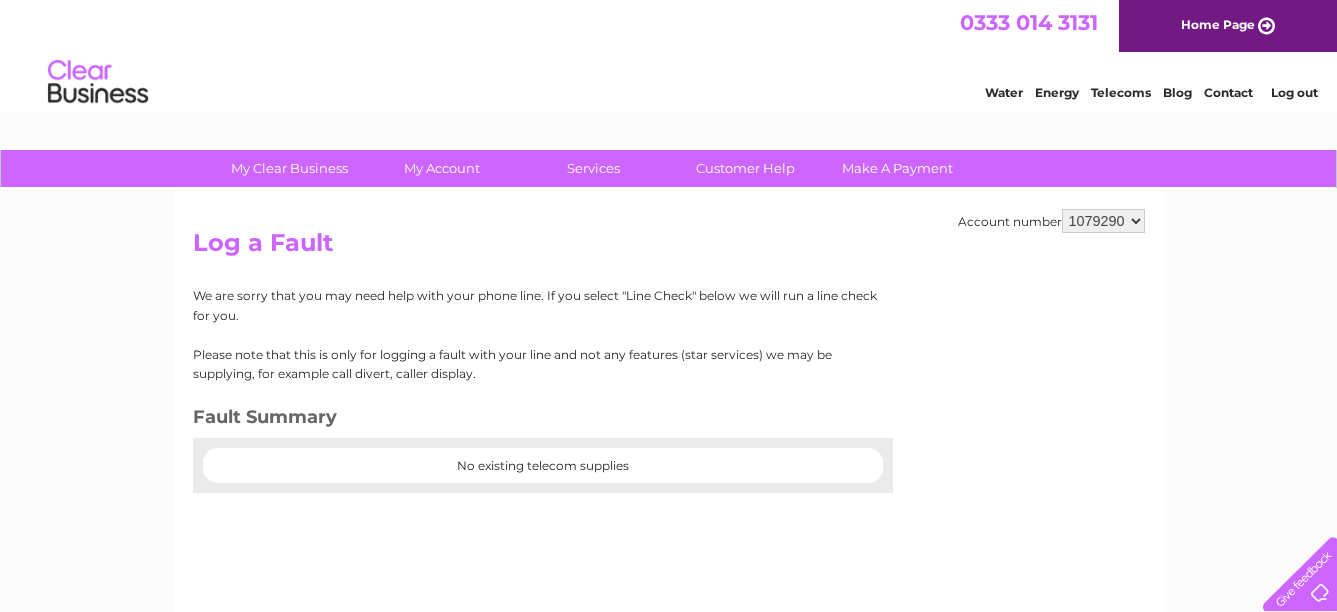 click on "921337
1079290" at bounding box center (1103, 221) 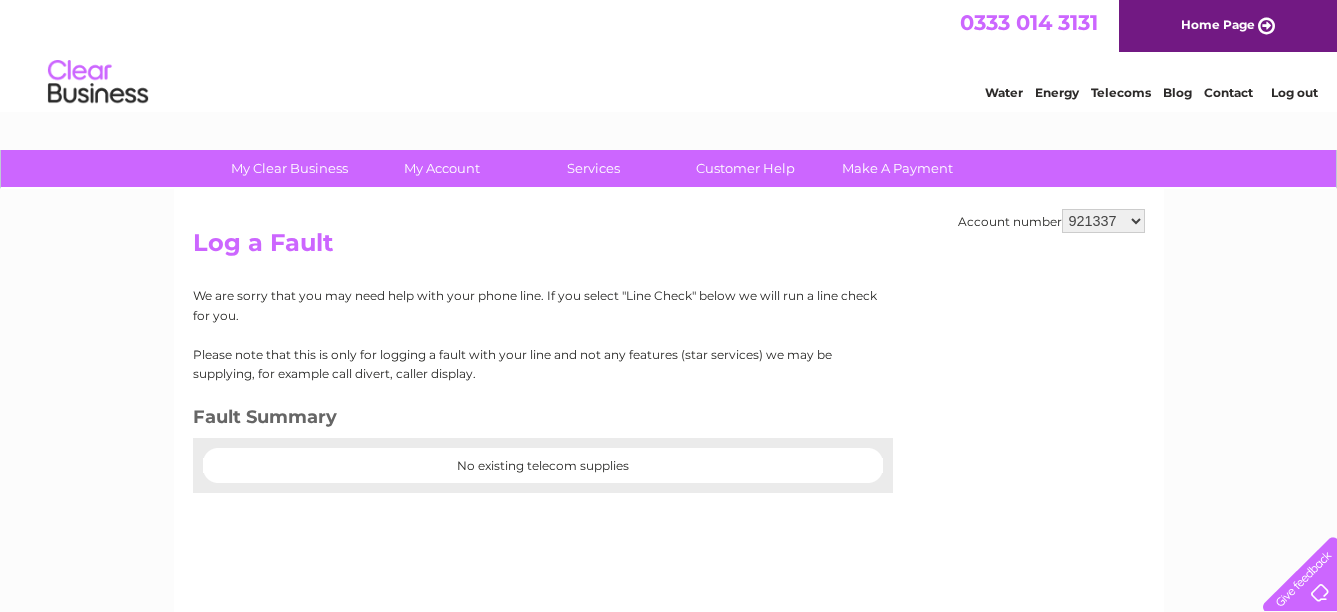 scroll, scrollTop: 0, scrollLeft: 0, axis: both 